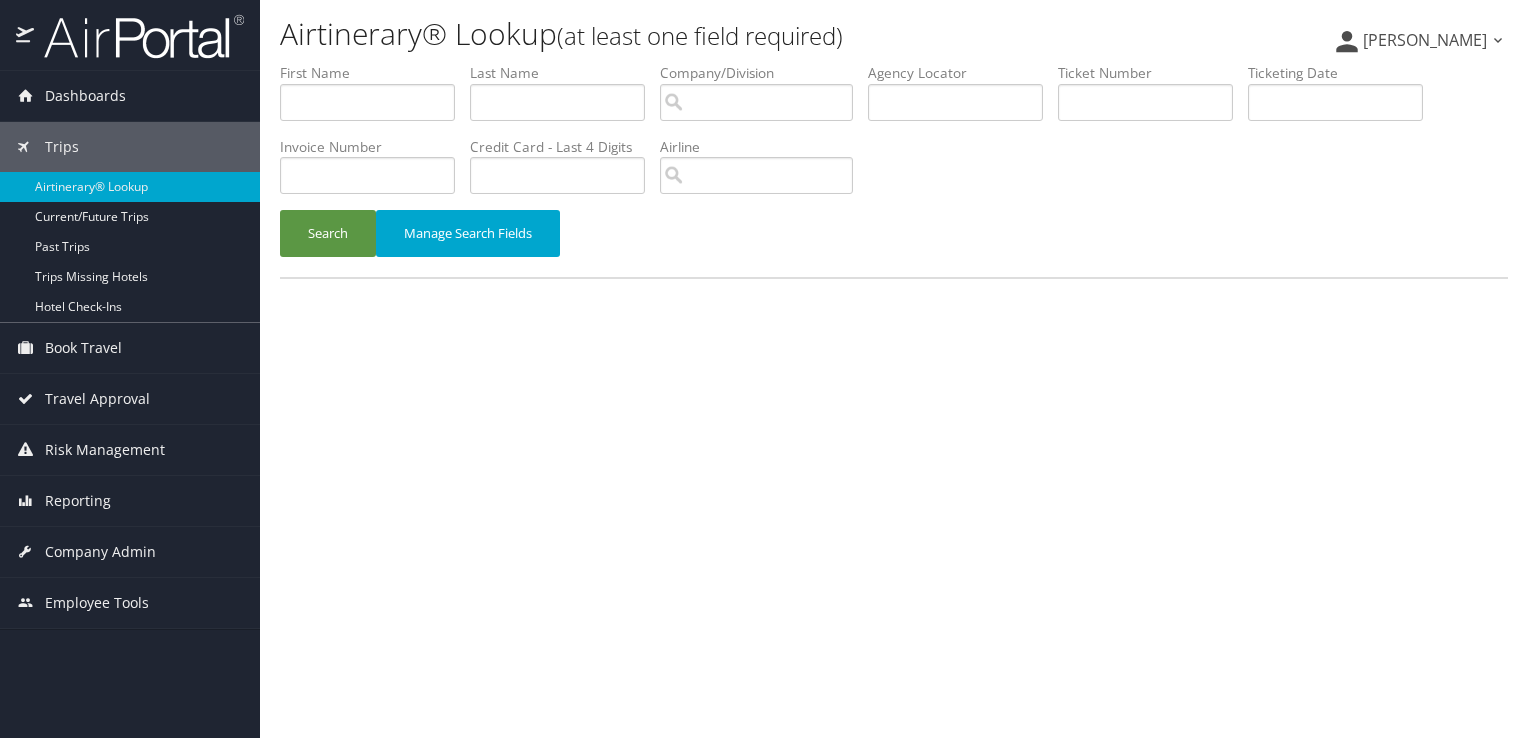 scroll, scrollTop: 0, scrollLeft: 0, axis: both 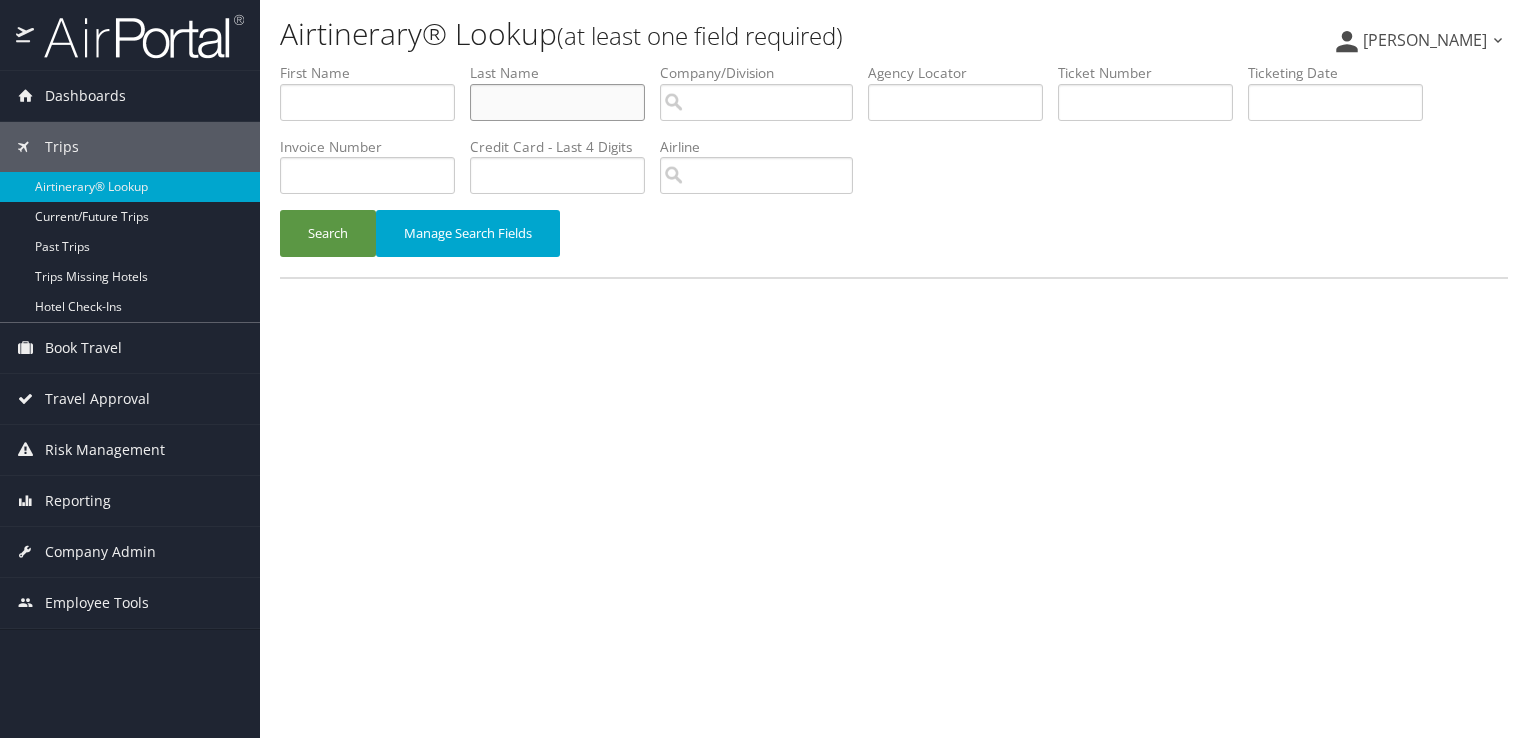 click at bounding box center (557, 102) 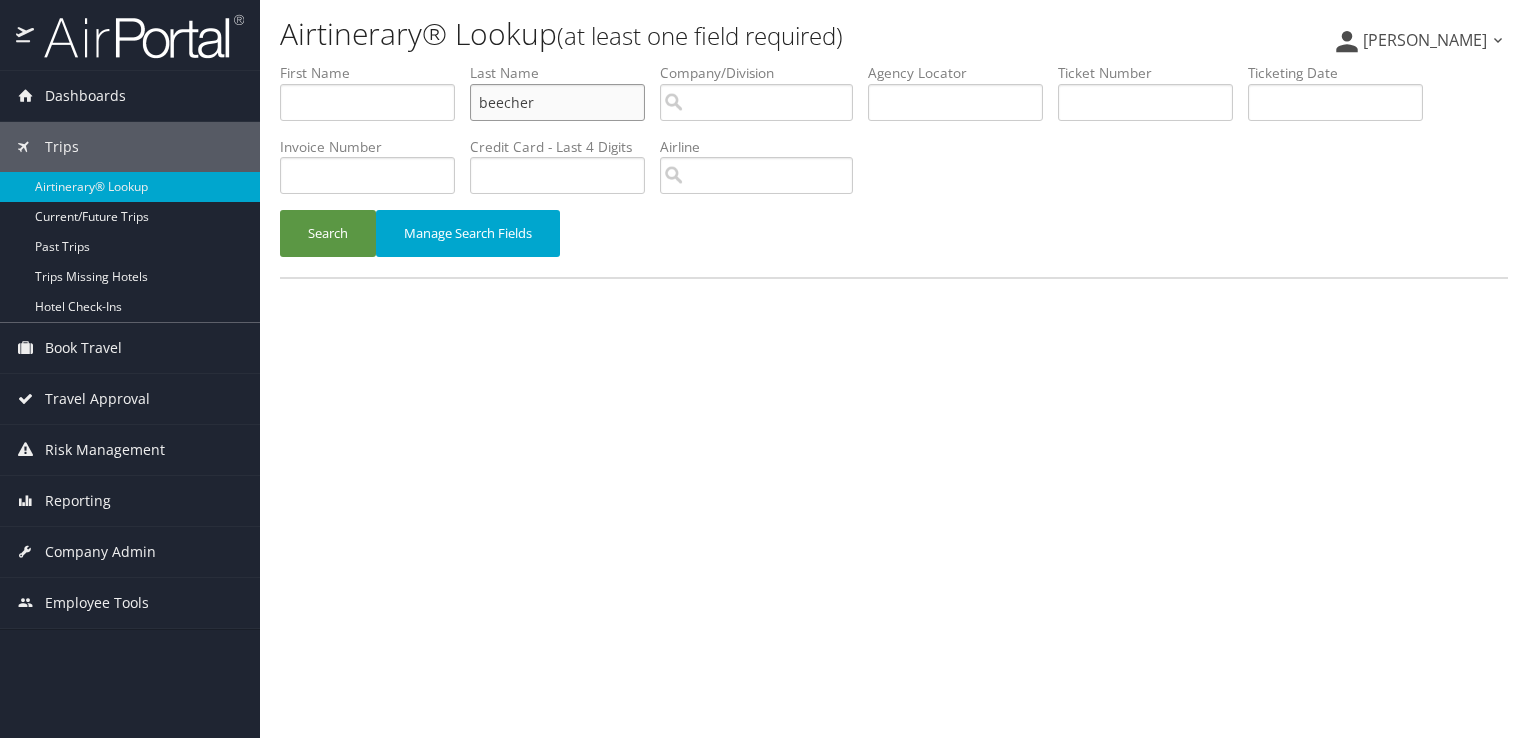 click on "Search" at bounding box center (328, 233) 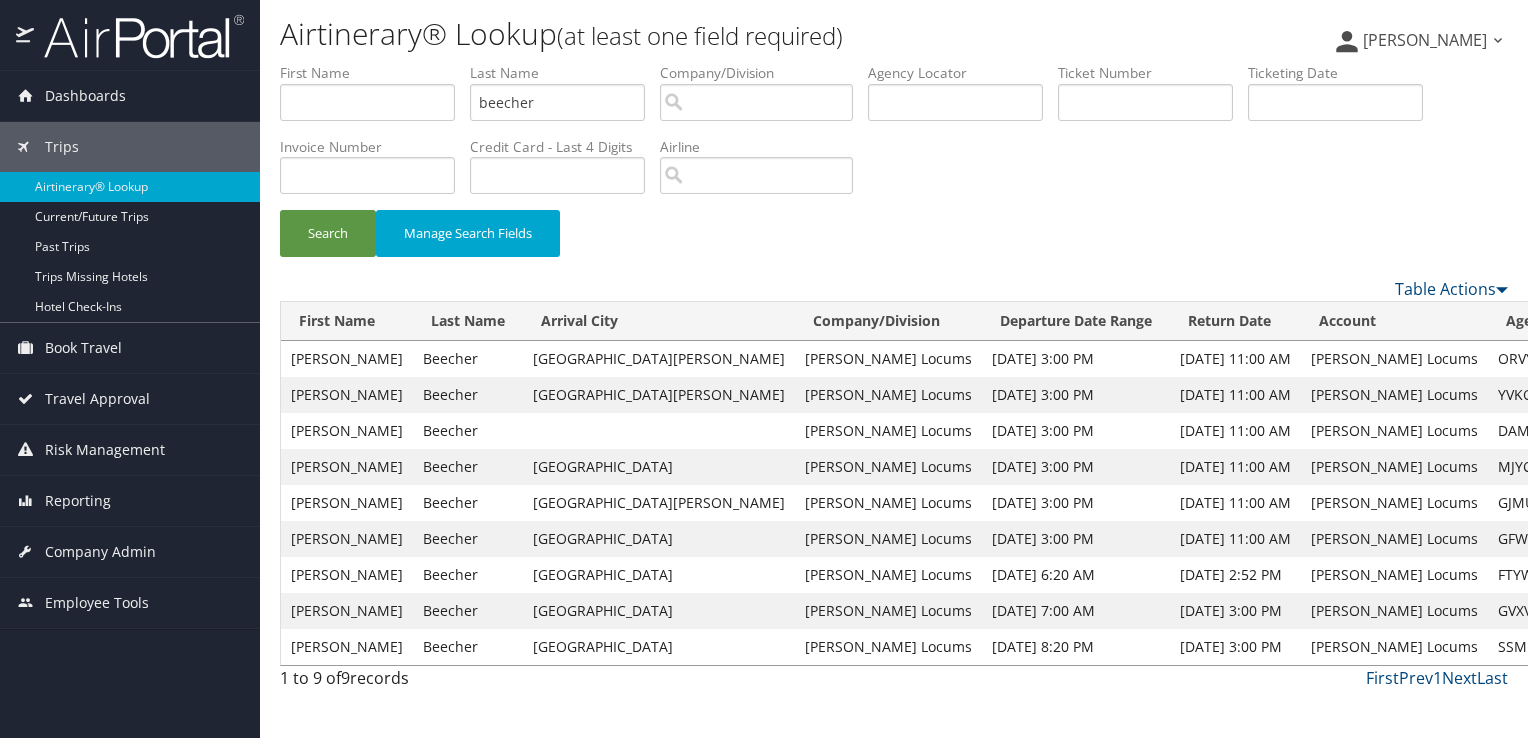 click on "View" at bounding box center (1656, 394) 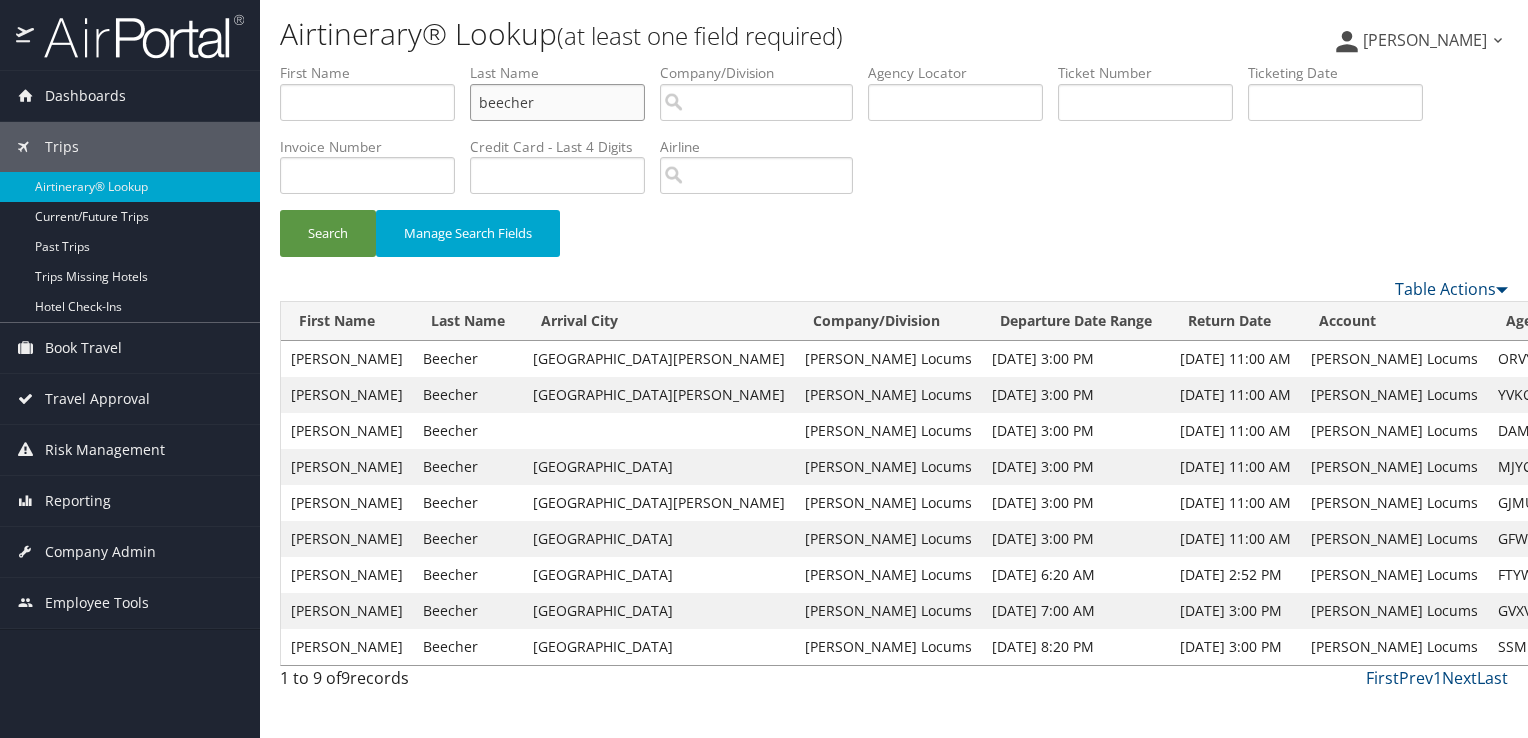 drag, startPoint x: 558, startPoint y: 99, endPoint x: 364, endPoint y: 104, distance: 194.06442 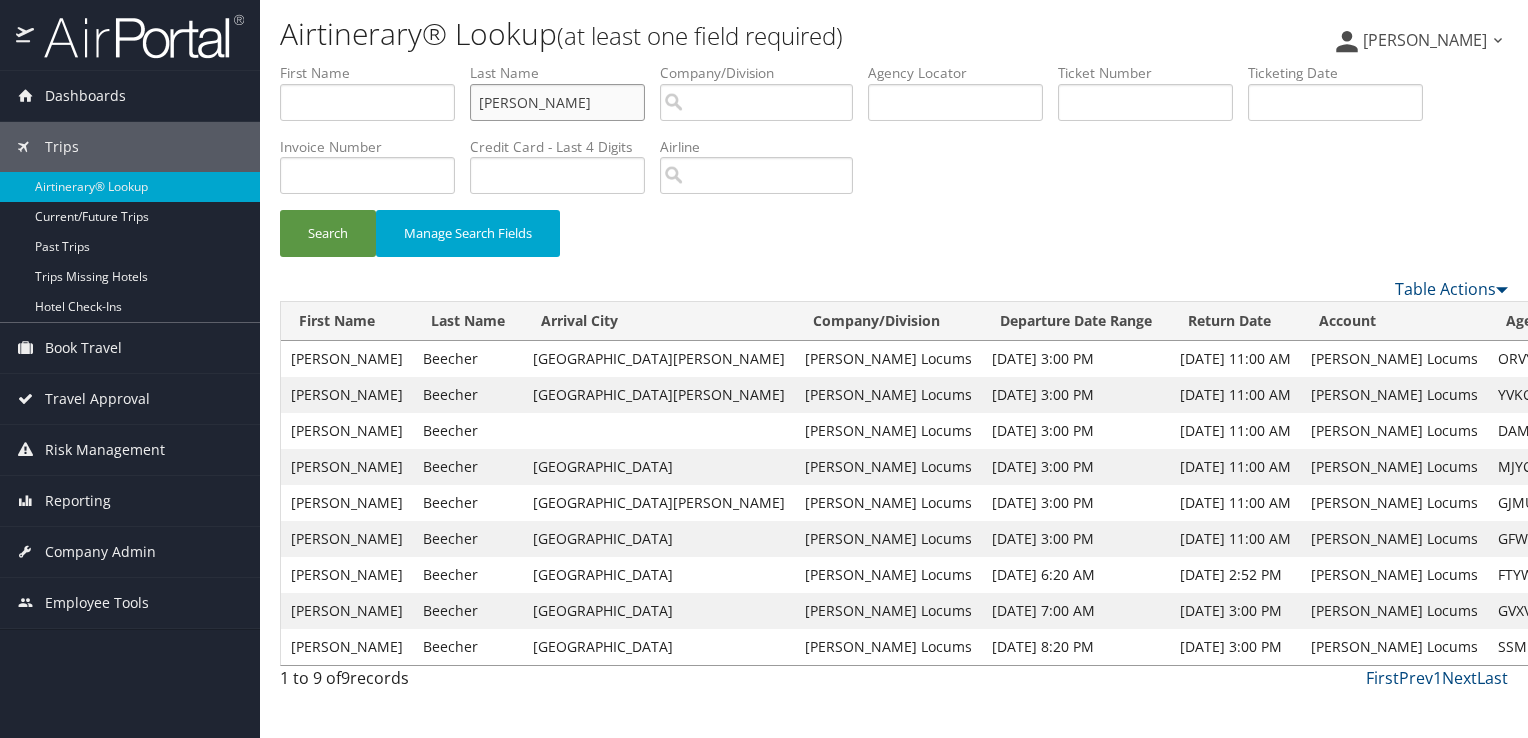 type on "aziz" 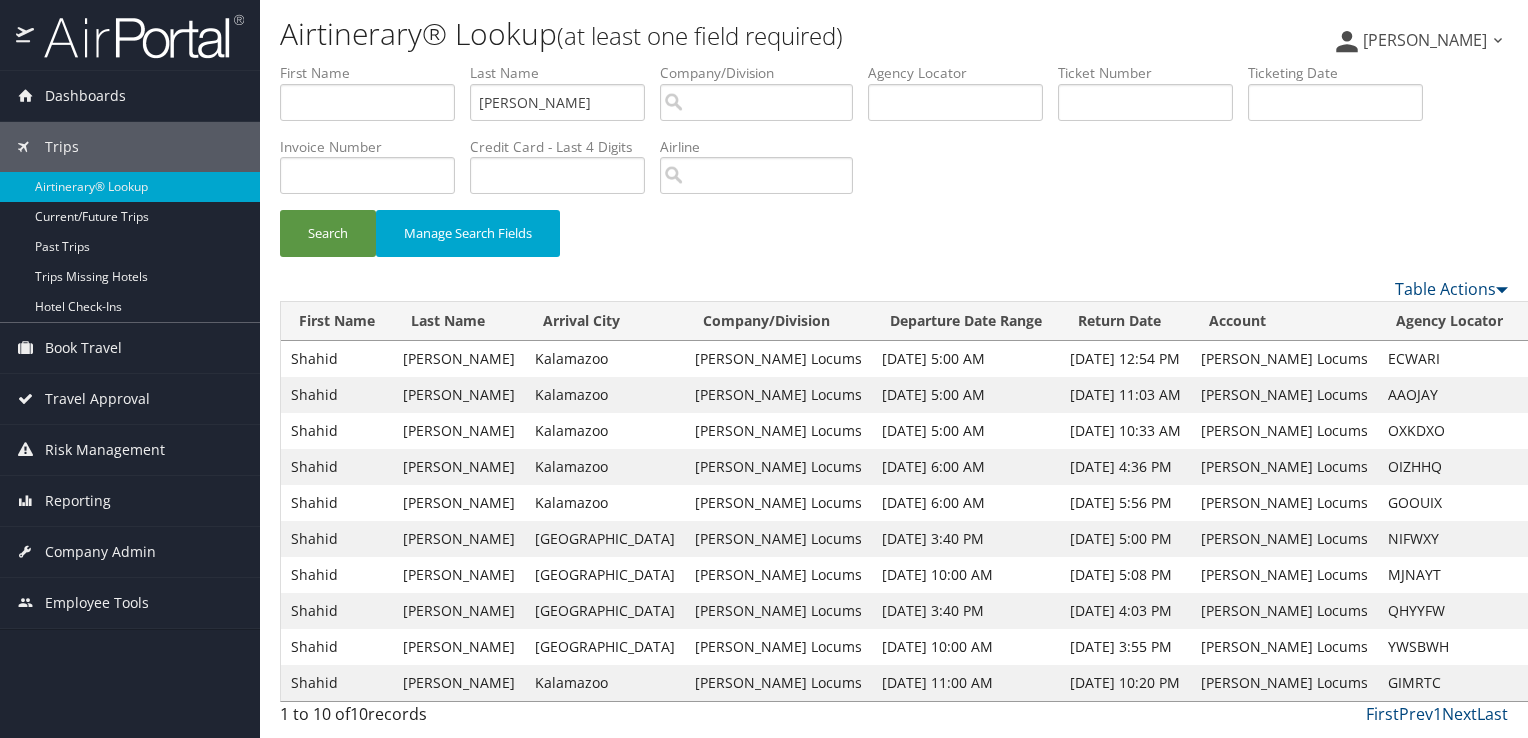 click on "View" at bounding box center [1546, 394] 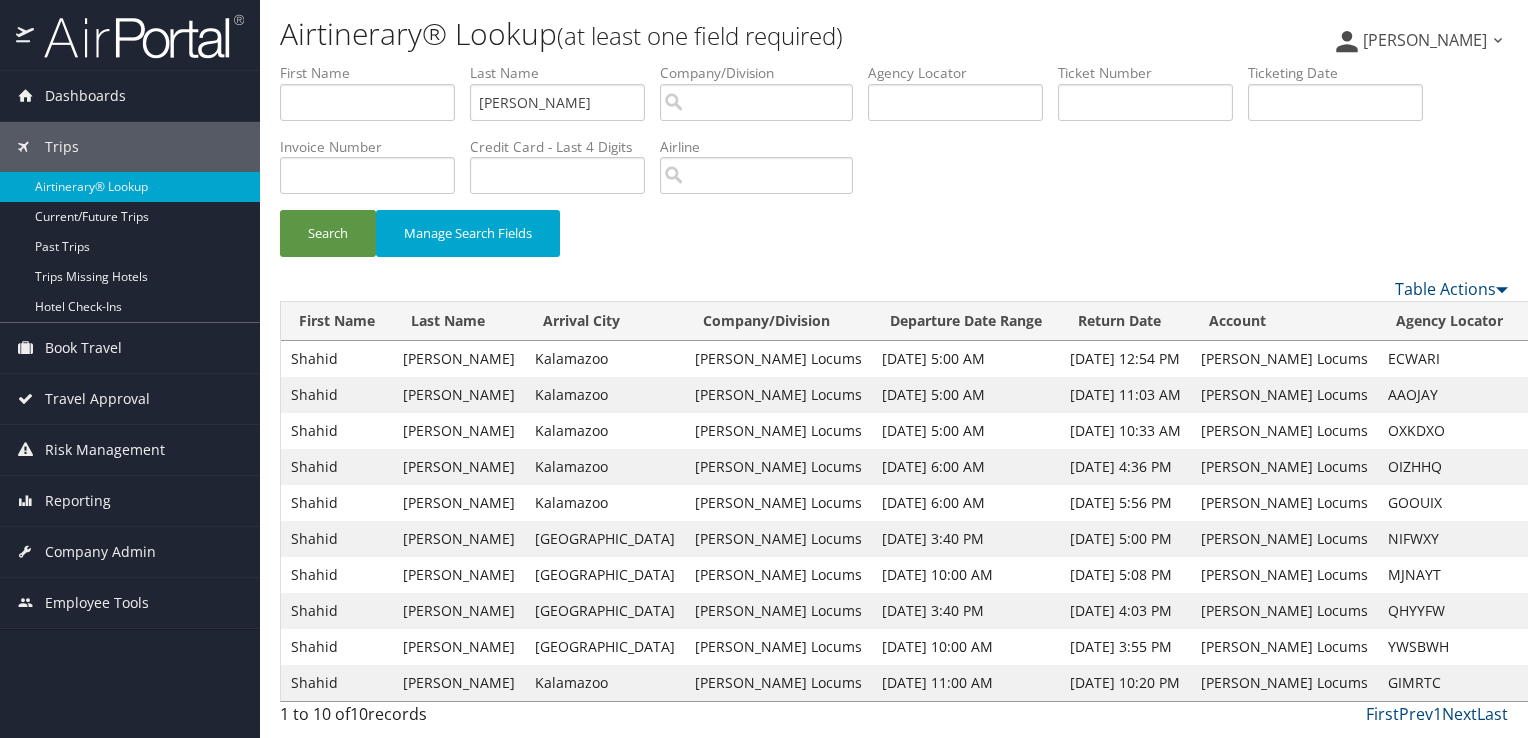 click on "View" at bounding box center (1546, 430) 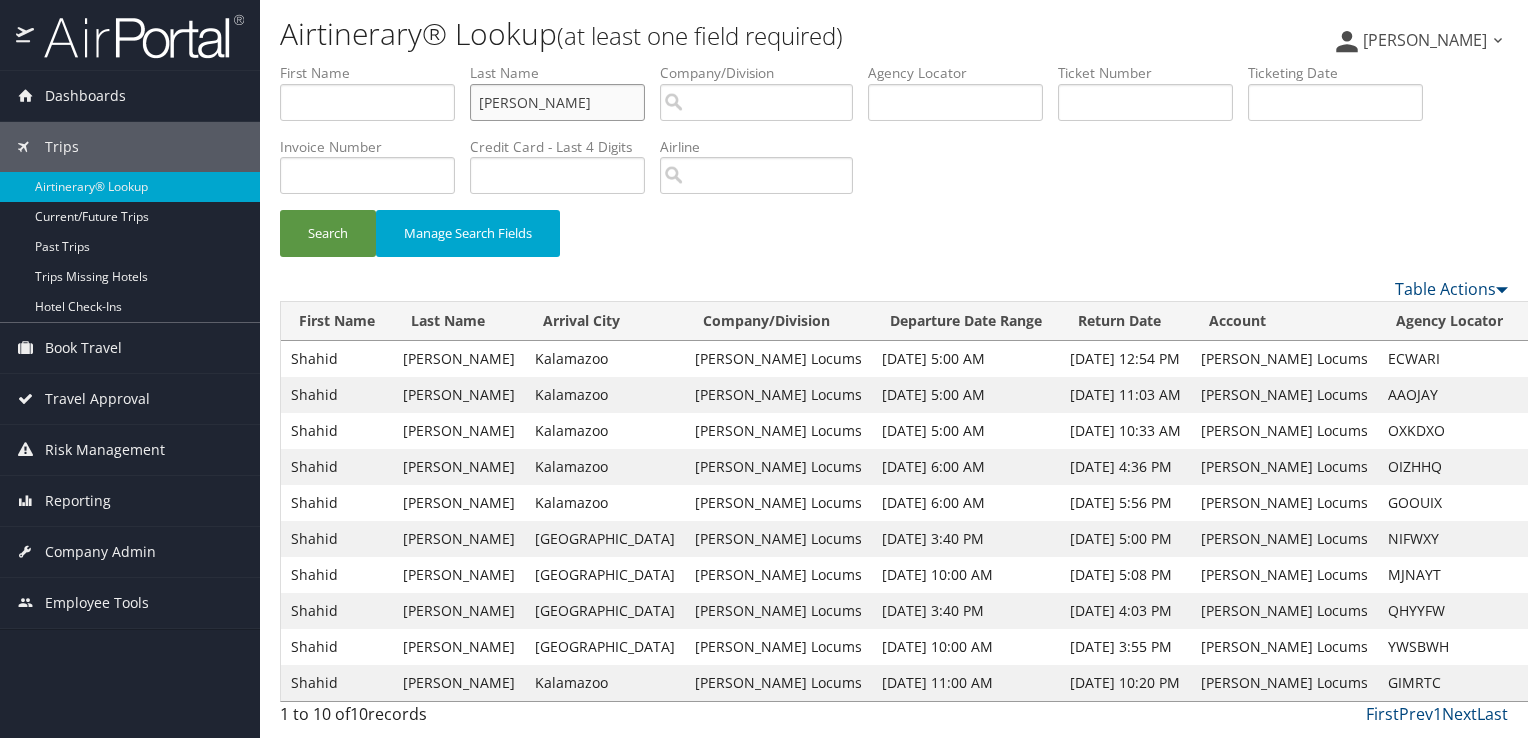 drag, startPoint x: 529, startPoint y: 97, endPoint x: 432, endPoint y: 101, distance: 97.082436 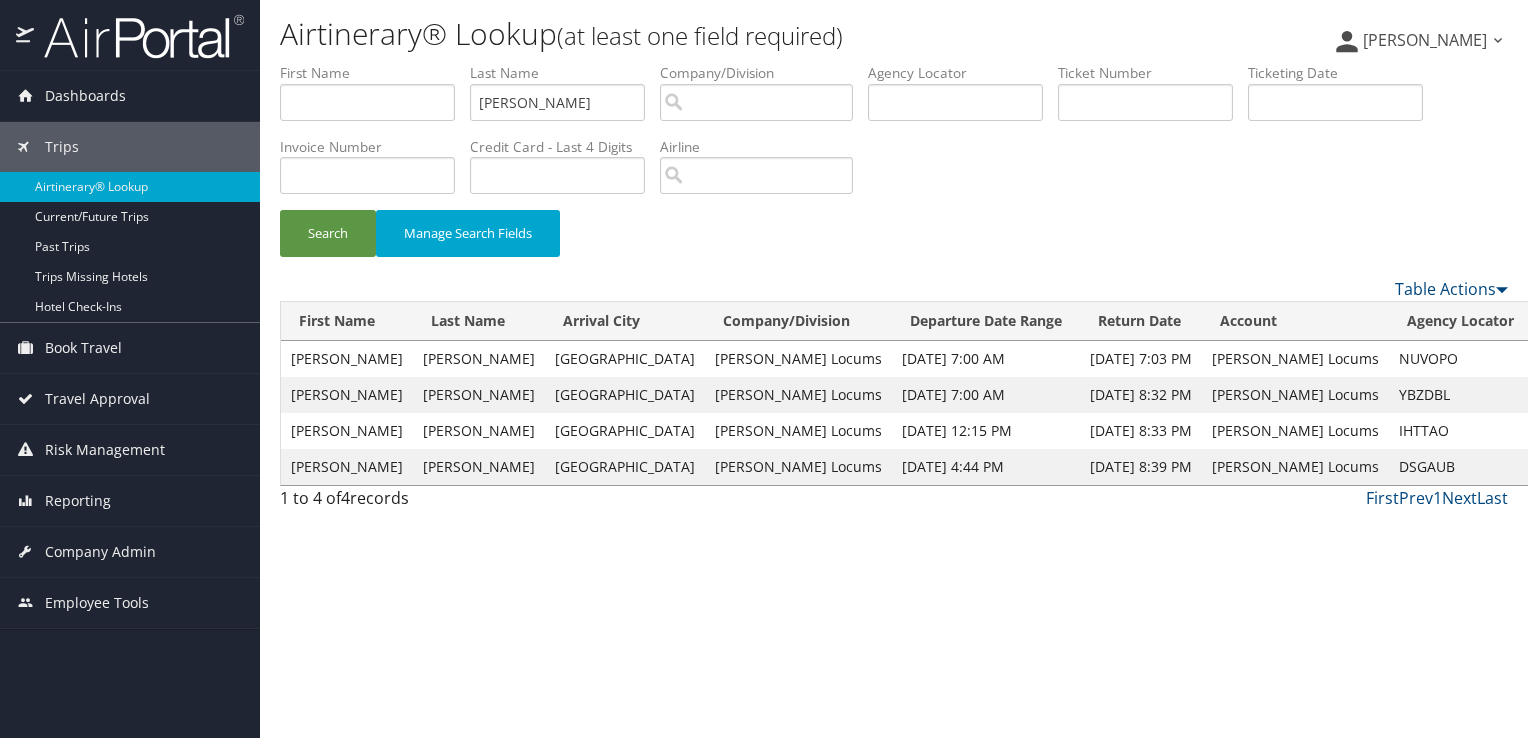 click on "View" at bounding box center [1557, 430] 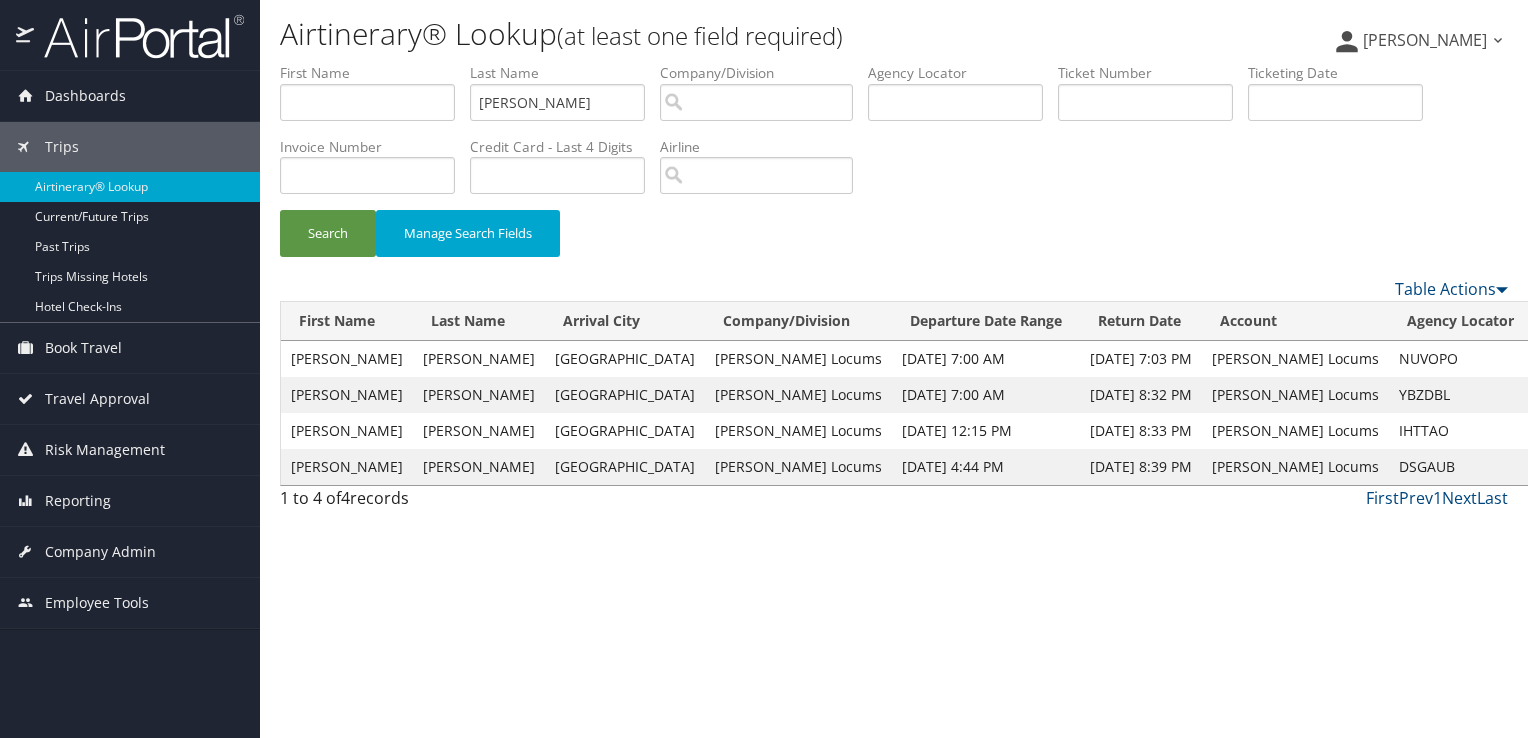 click on "View" at bounding box center (1557, 394) 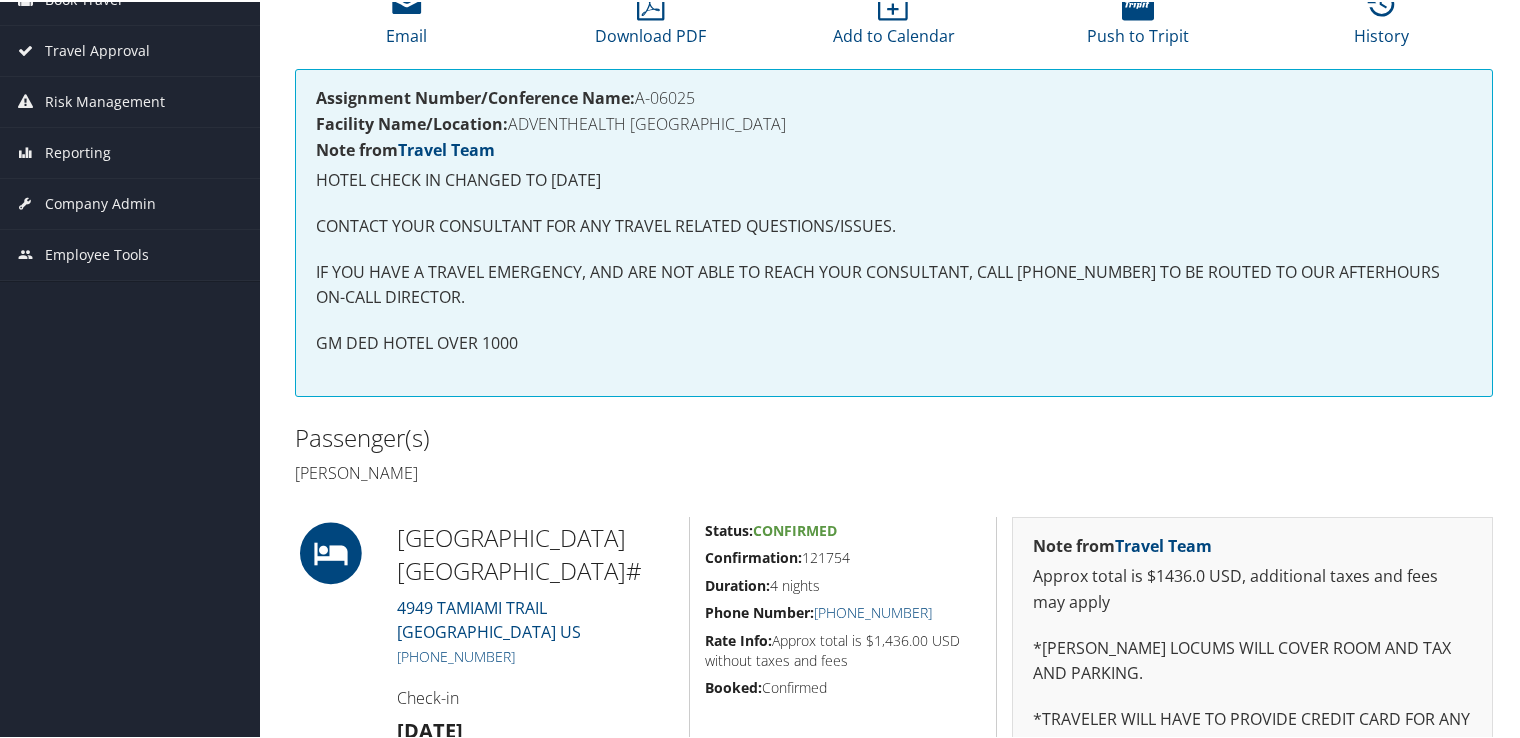 scroll, scrollTop: 500, scrollLeft: 0, axis: vertical 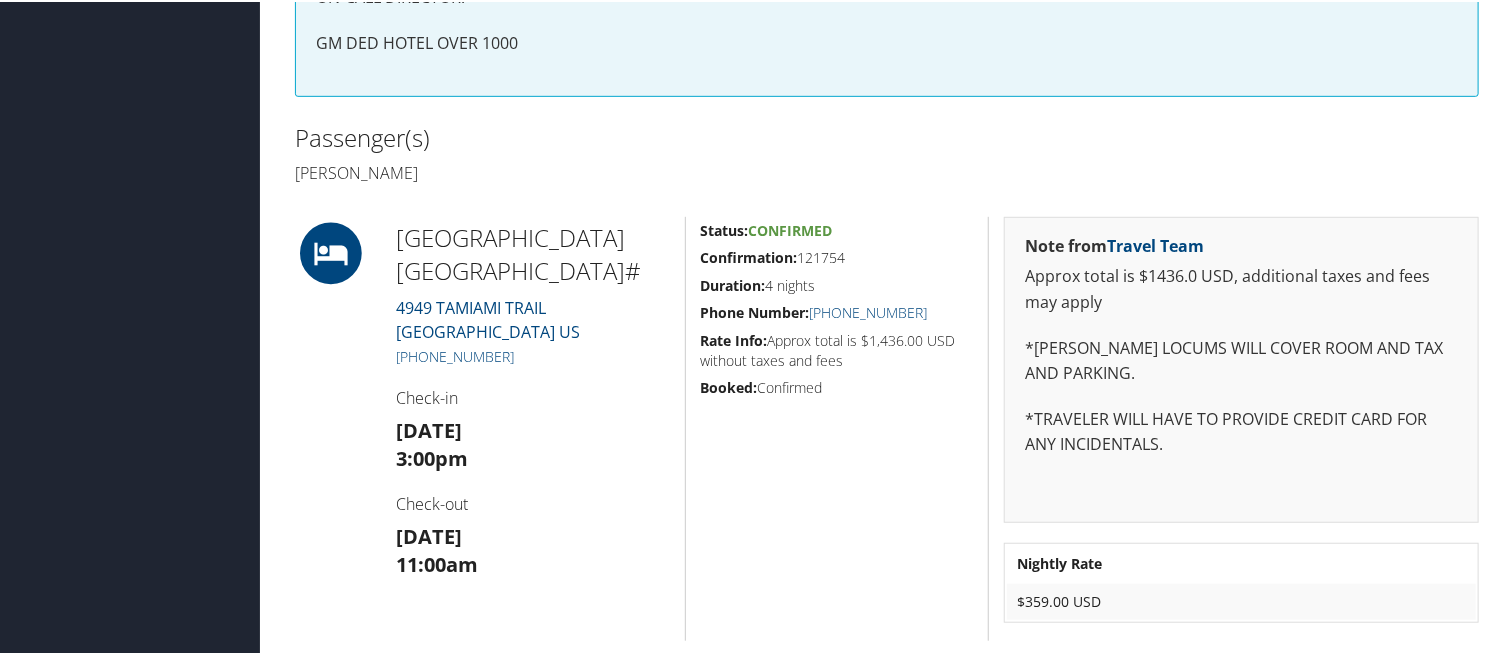 click on "Passenger(s)
[PERSON_NAME]" at bounding box center (887, 152) 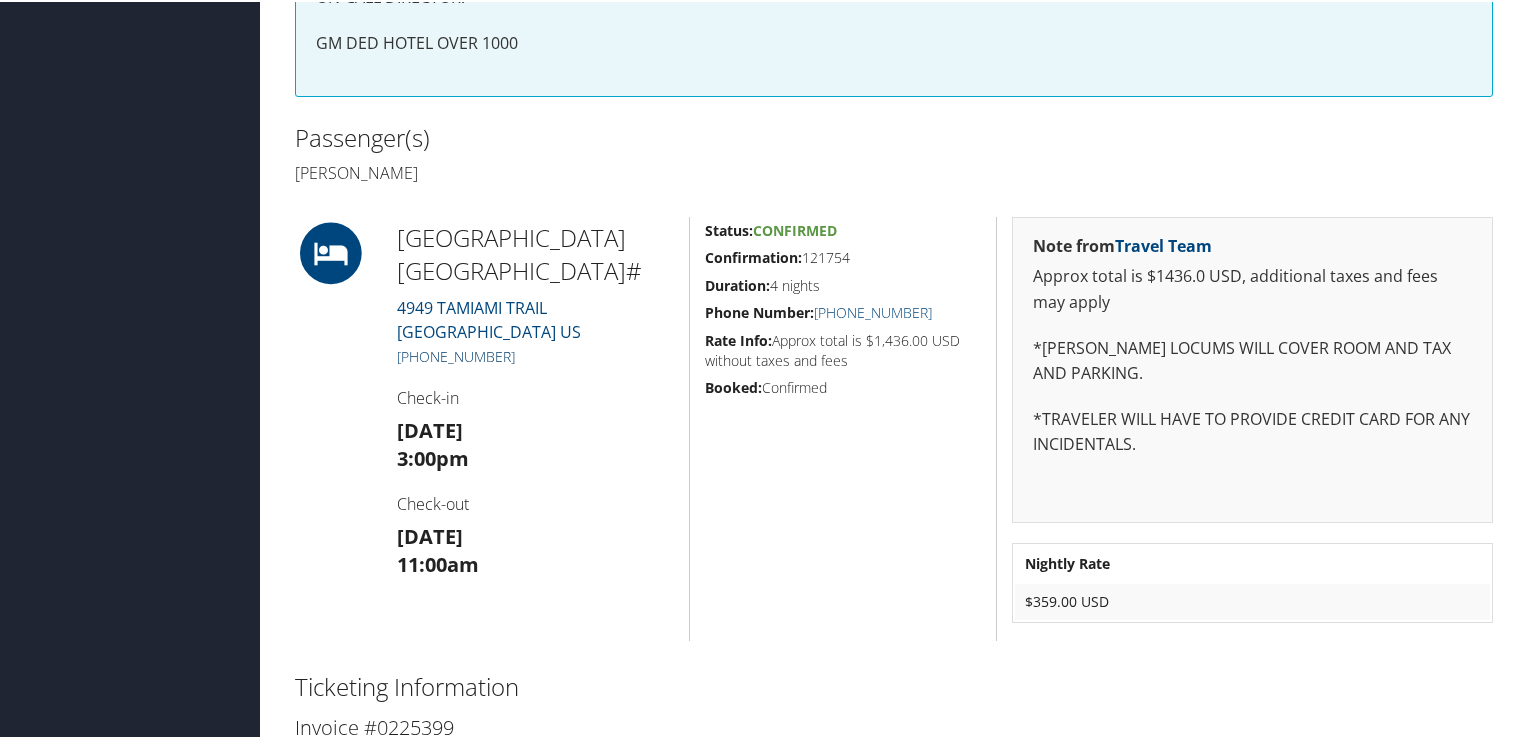click on "[PHONE_NUMBER]" at bounding box center (456, 354) 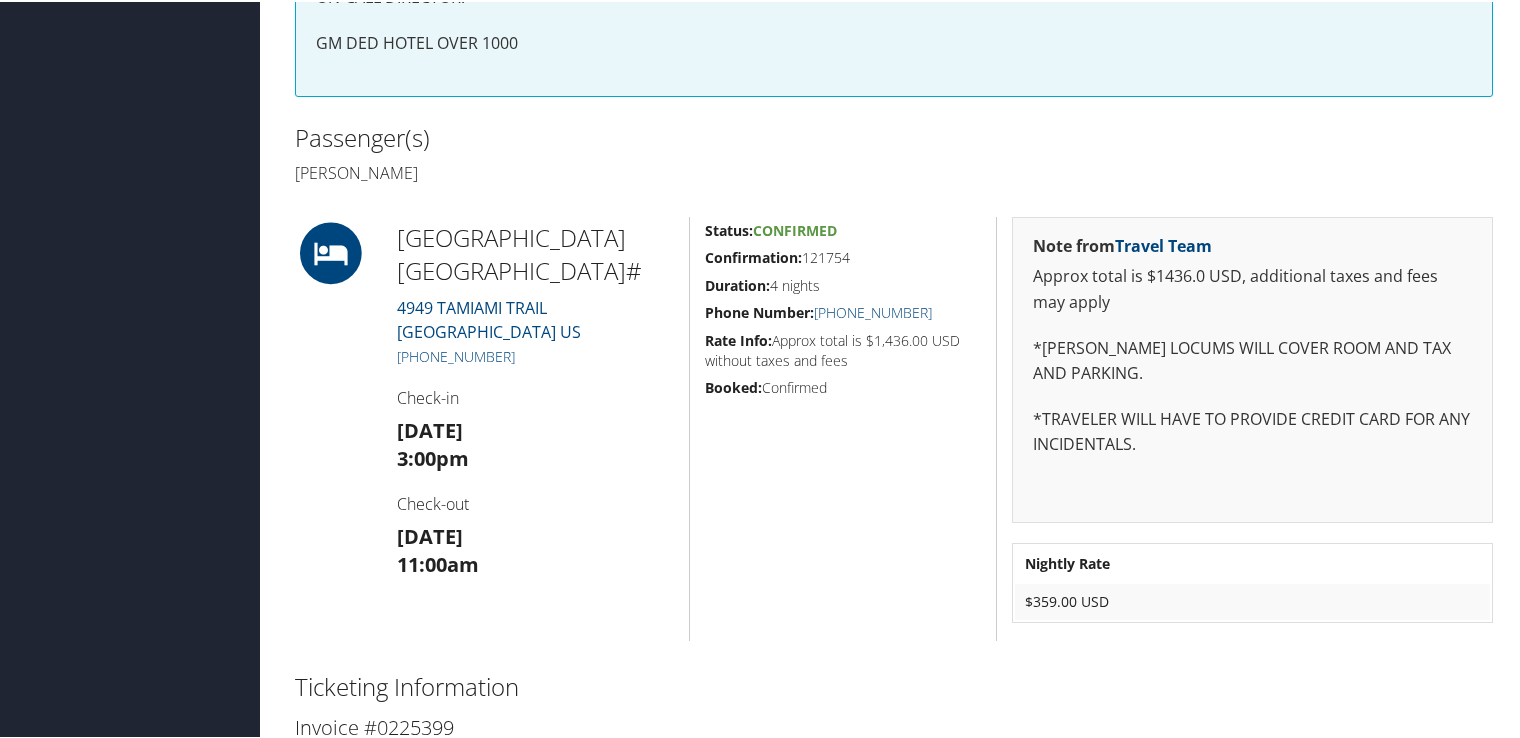 click on "Assignment Number/Conference Name:  A-06025
Facility Name/Location:  ADVENTHEALTH PORT CHARLOTTE
Note from  Travel Team                                              HOTEL CHECK IN CHANGED TO JUL 3
CONTACT YOUR CONSULTANT FOR ANY TRAVEL RELATED QUESTIONS/ISSUES.
IF YOU HAVE A TRAVEL EMERGENCY, AND ARE NOT ABLE TO REACH YOUR CONSULTANT, CALL 1-888-837-3172 TO BE ROUTED TO OUR AFTERHOURS ON-CALL DIRECTOR.
GM DED HOTEL OVER 1000" at bounding box center [894, -59] 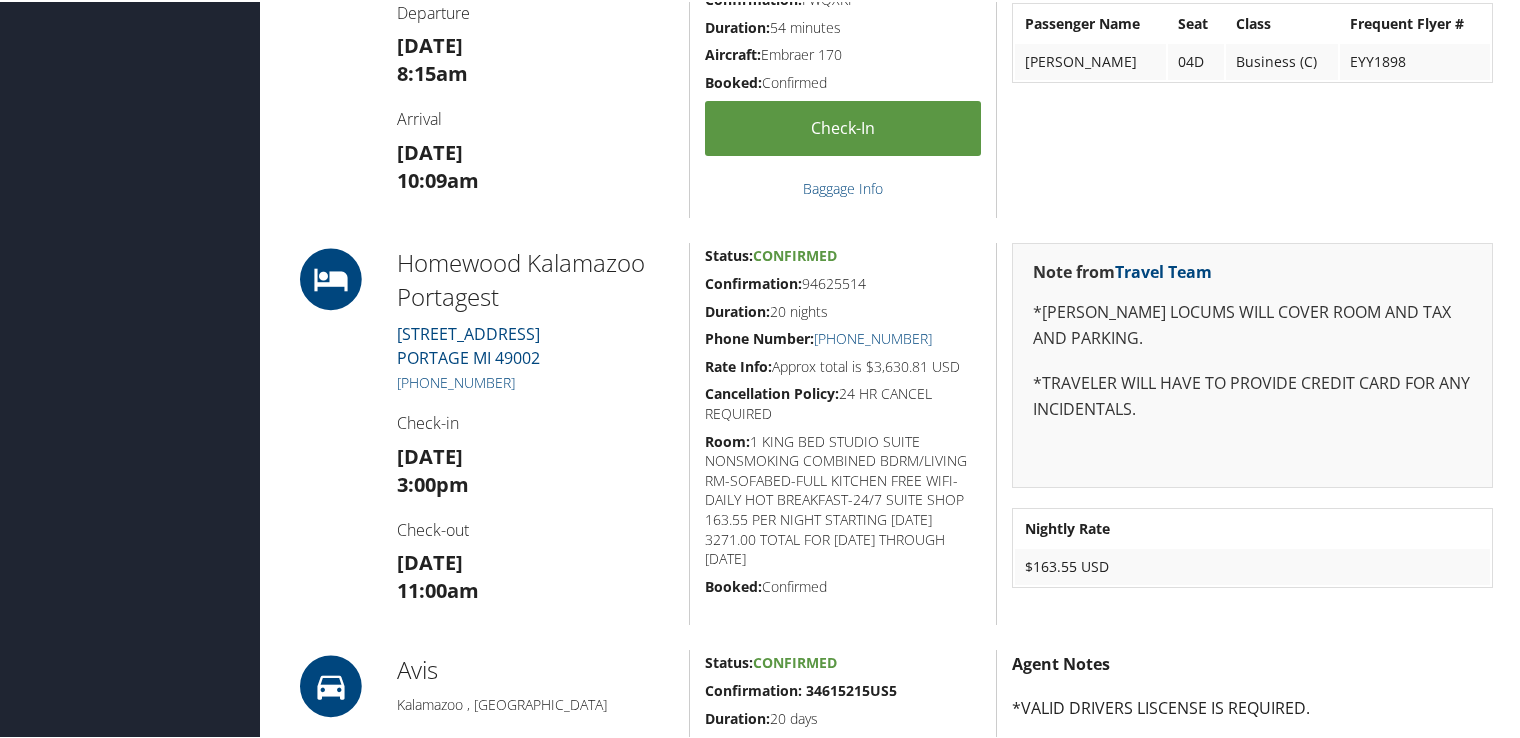 scroll, scrollTop: 1065, scrollLeft: 0, axis: vertical 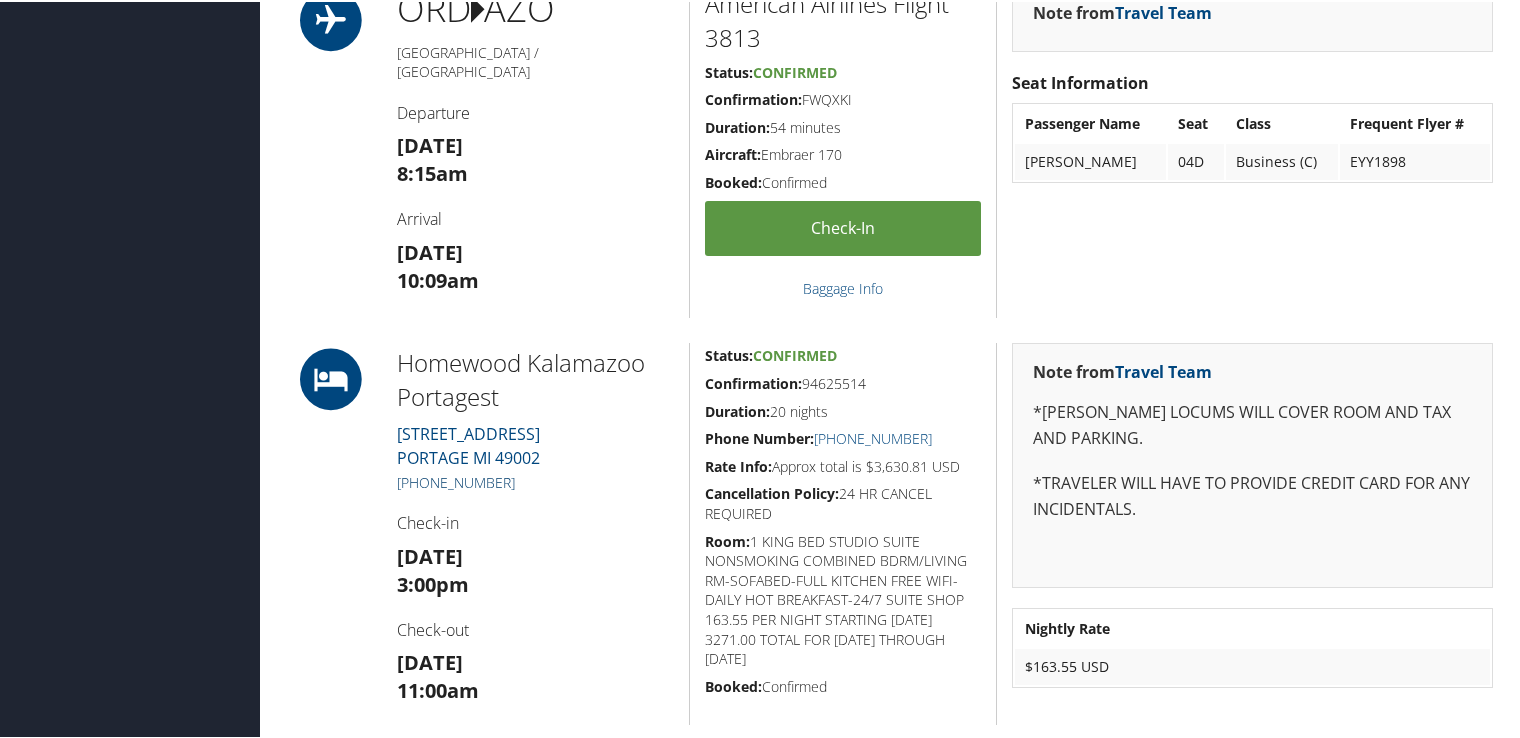 click on "+1 (269) 382-5817" at bounding box center [456, 480] 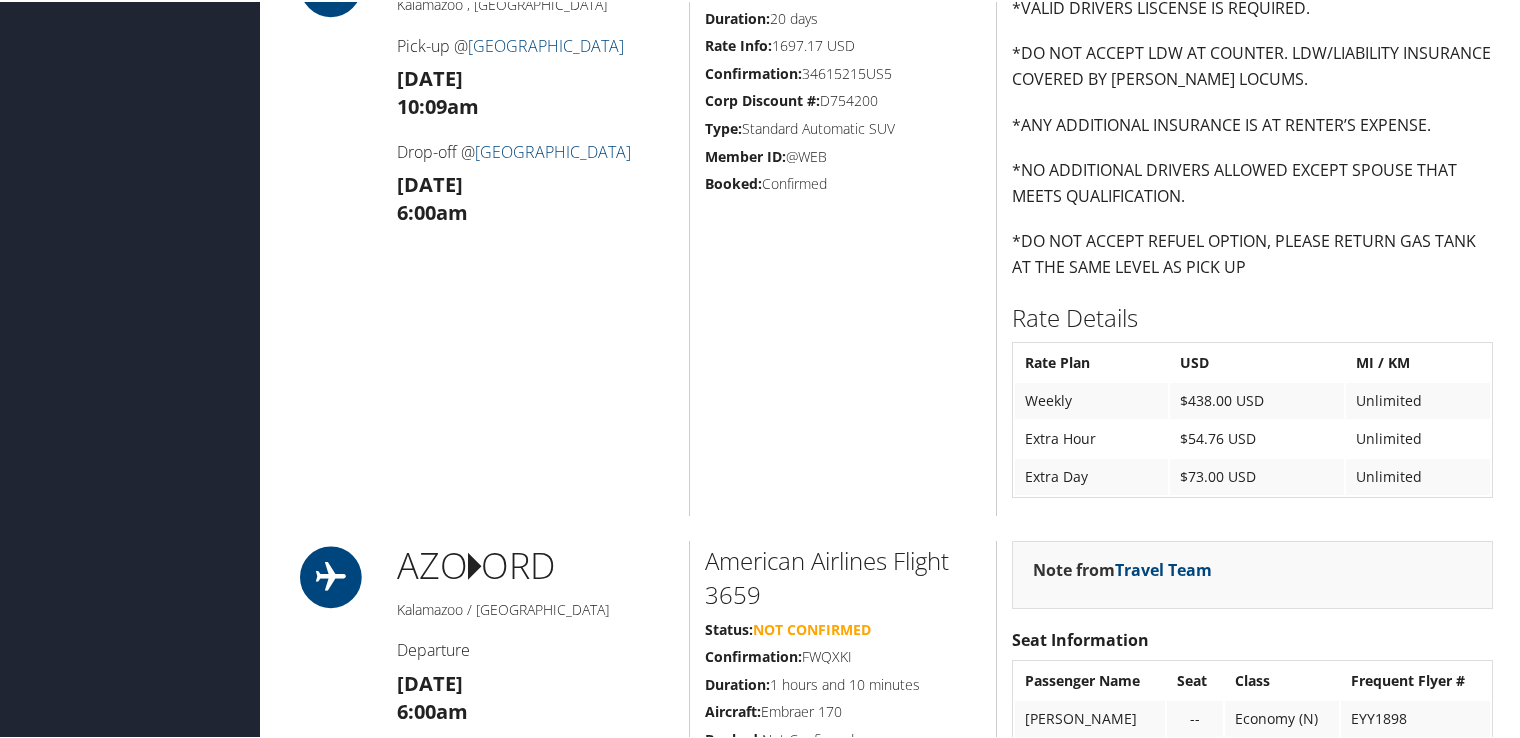 scroll, scrollTop: 1665, scrollLeft: 0, axis: vertical 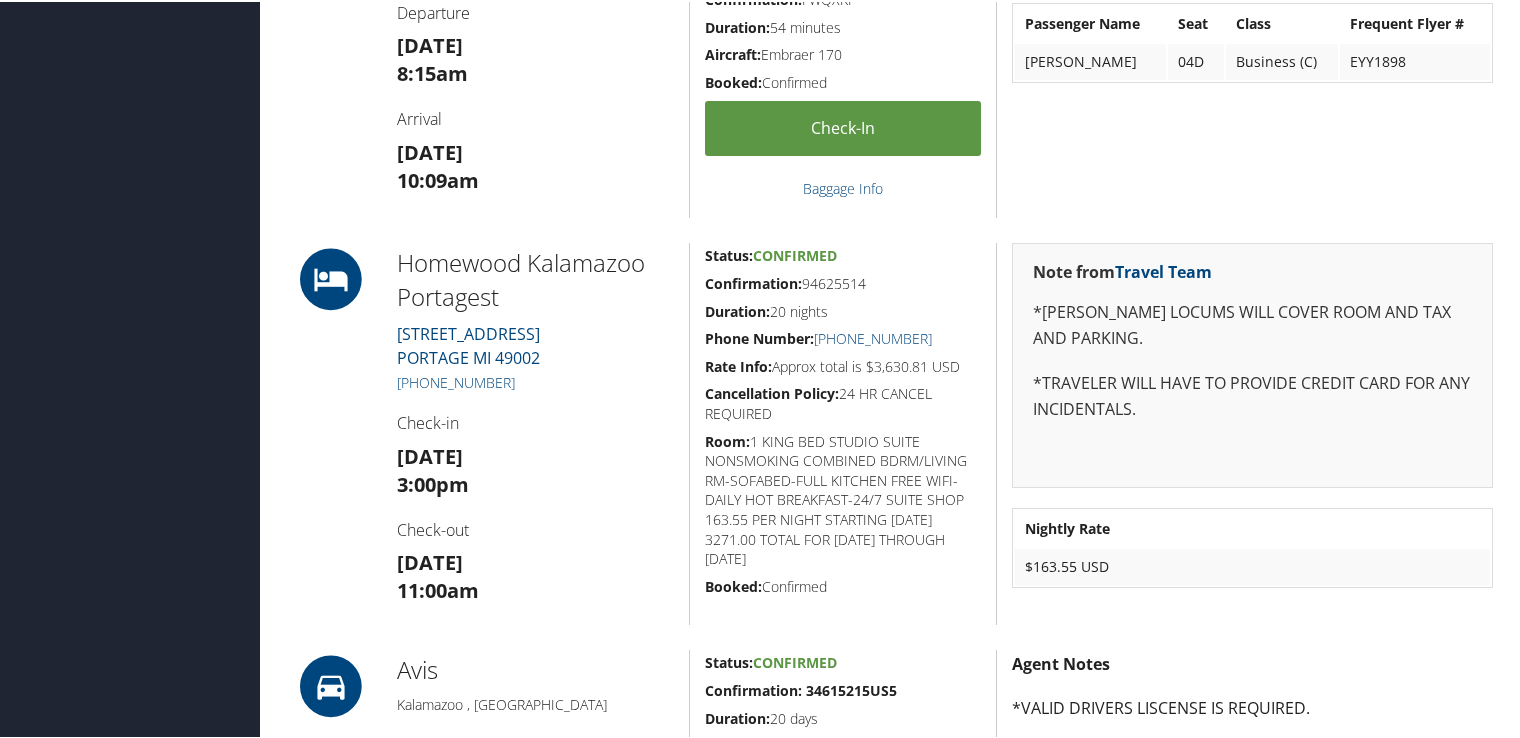 click on "Note from  Travel Team
Seat Information
Passenger Name                      Seat
Class                      Frequent Flyer #
SHAHID AZIZ                          04D
Business (C)                           EYY1898" at bounding box center (1252, 49) 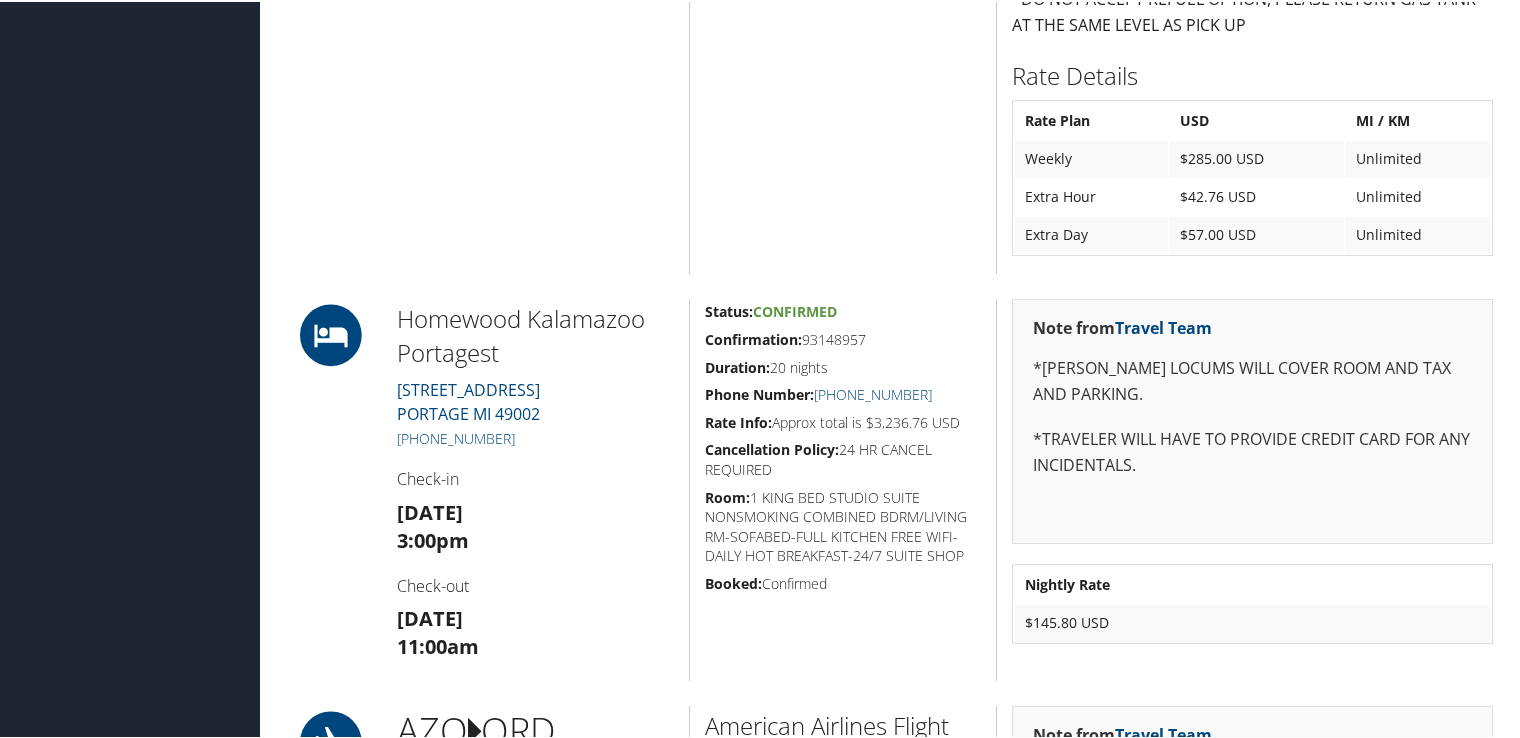 scroll, scrollTop: 1800, scrollLeft: 0, axis: vertical 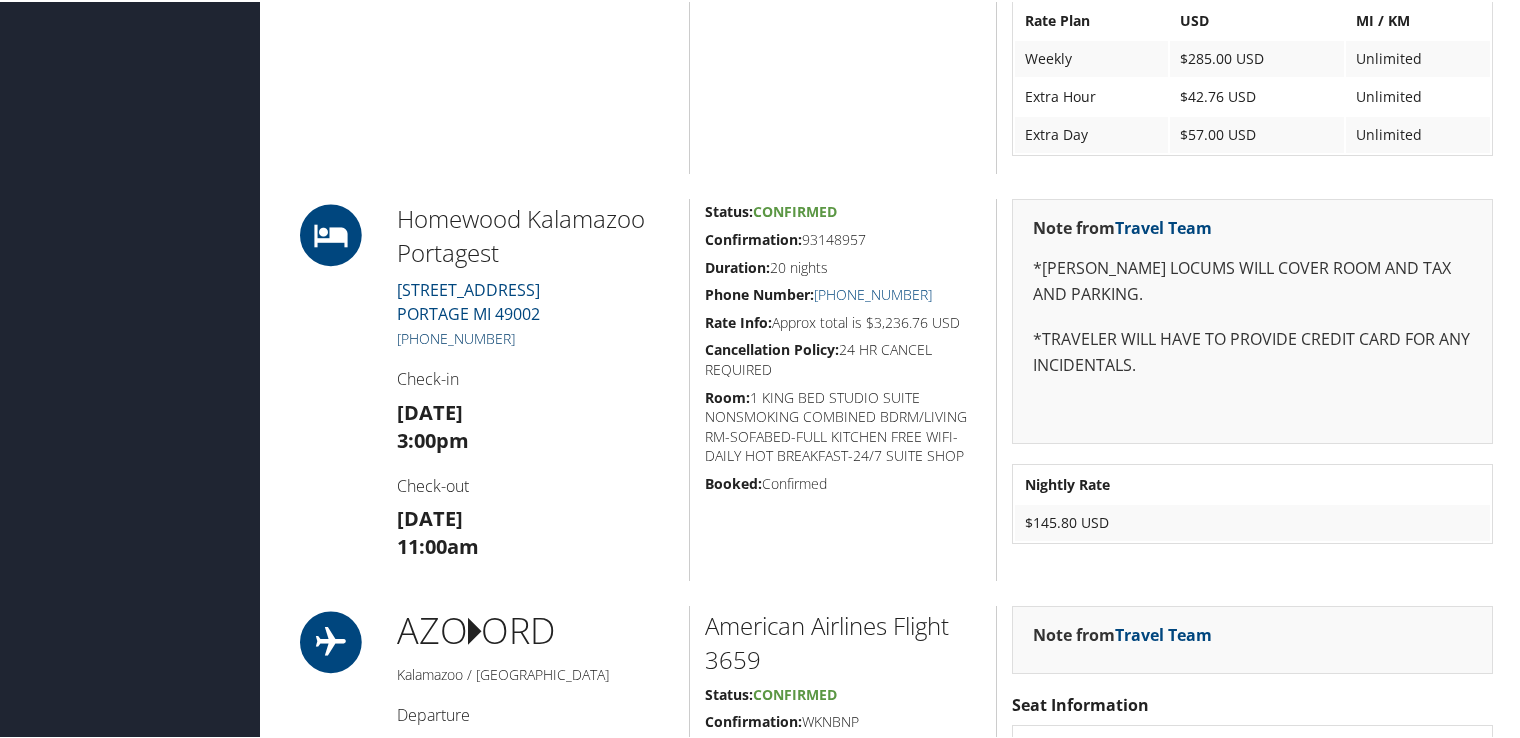 click on "+1 (269) 382-5817" at bounding box center [456, 336] 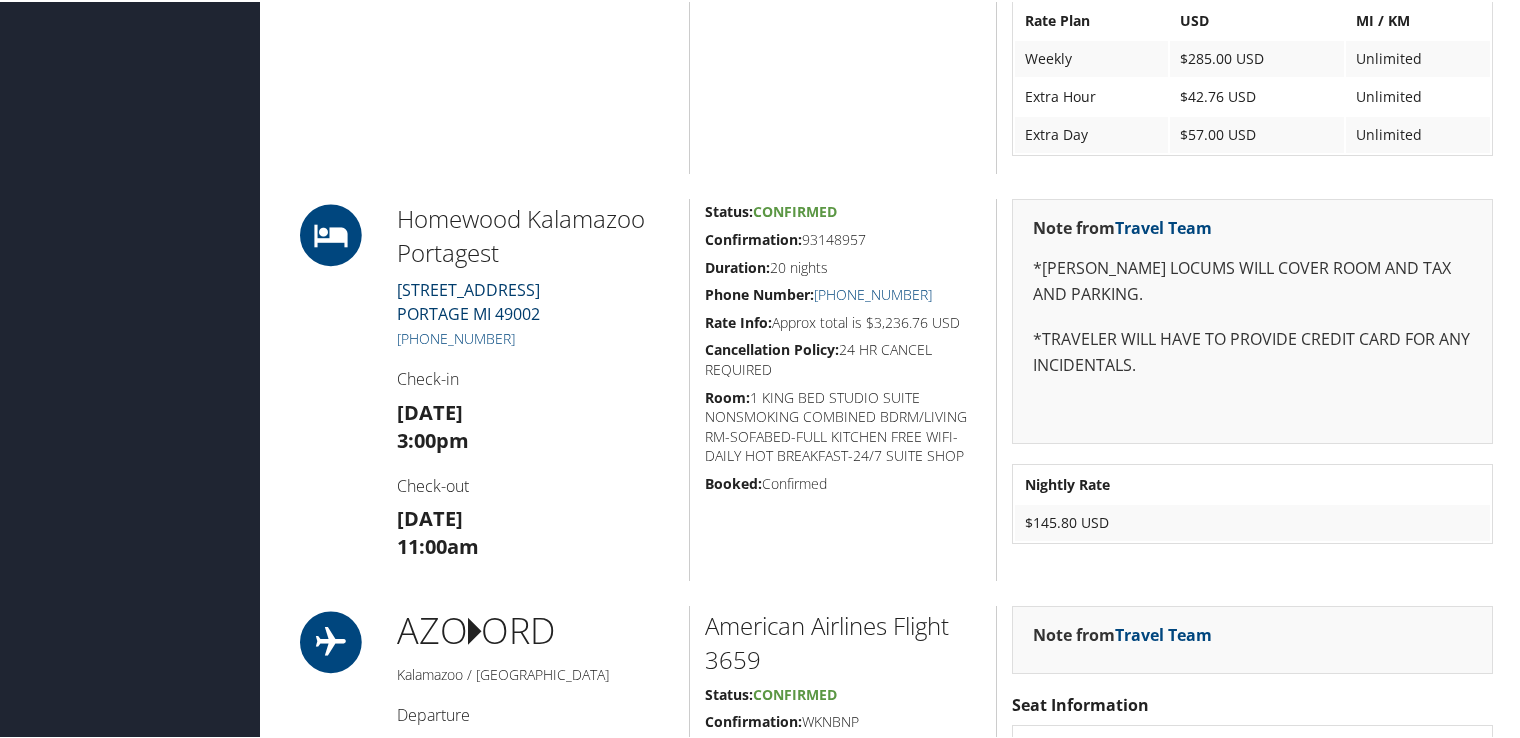 scroll, scrollTop: 1900, scrollLeft: 0, axis: vertical 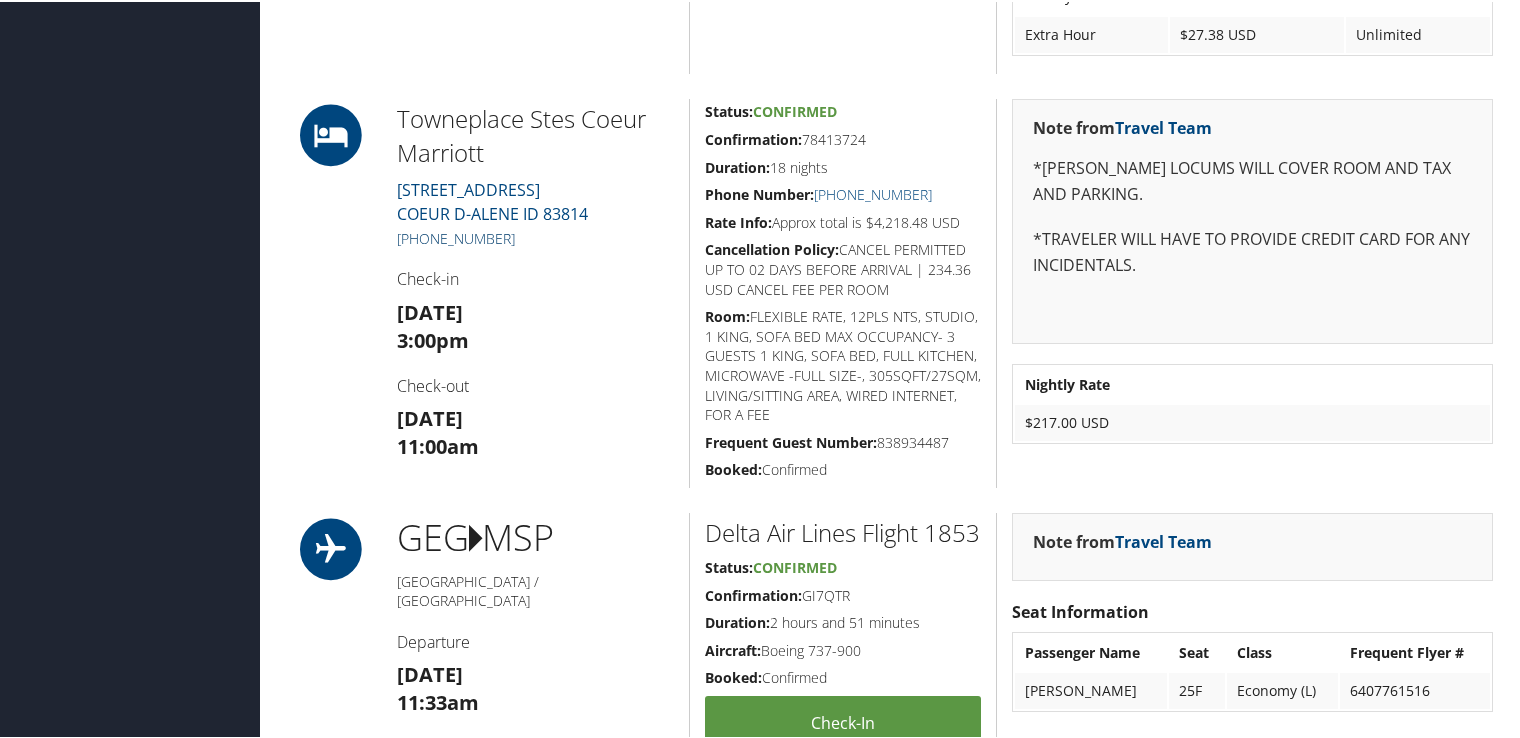 click on "[PHONE_NUMBER]" at bounding box center [456, 236] 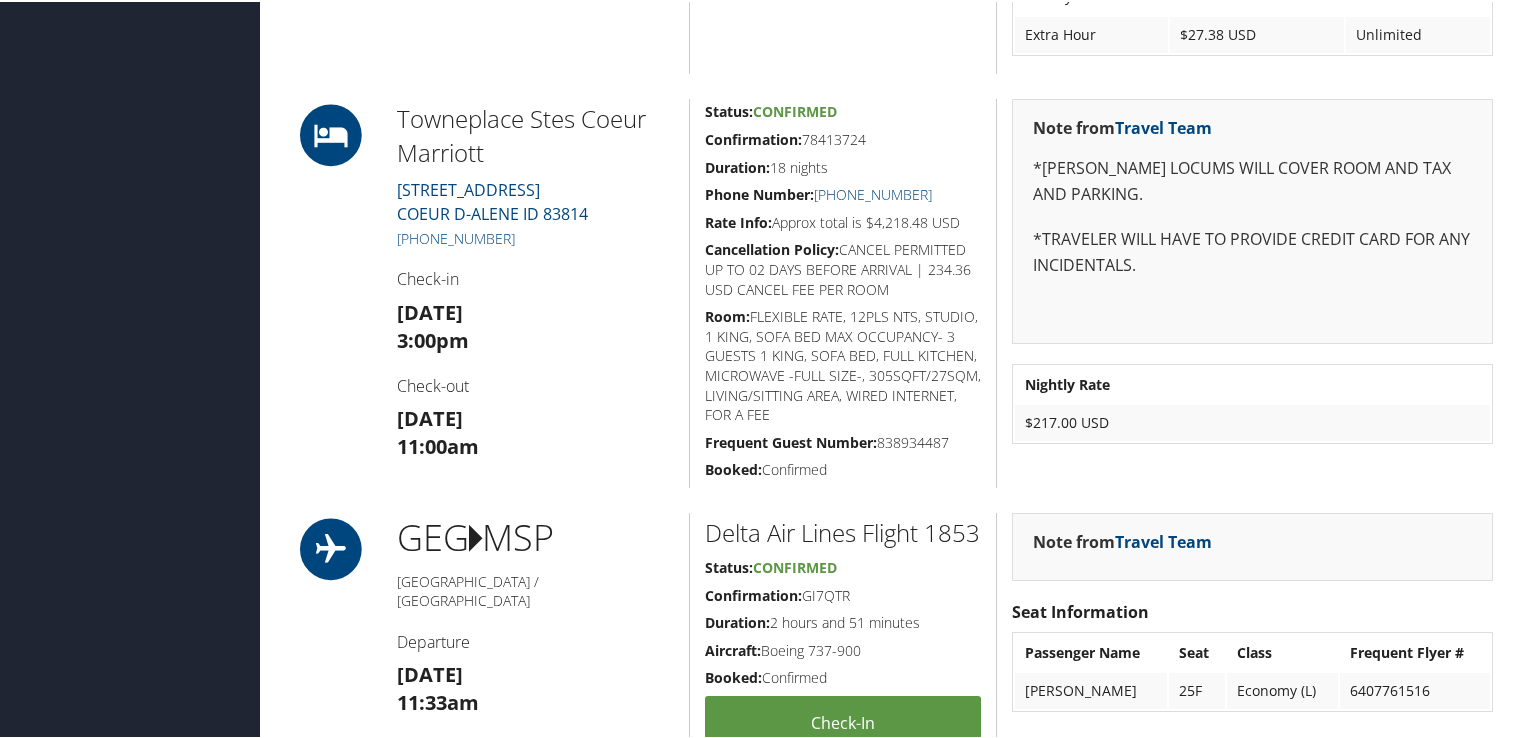 scroll, scrollTop: 2000, scrollLeft: 0, axis: vertical 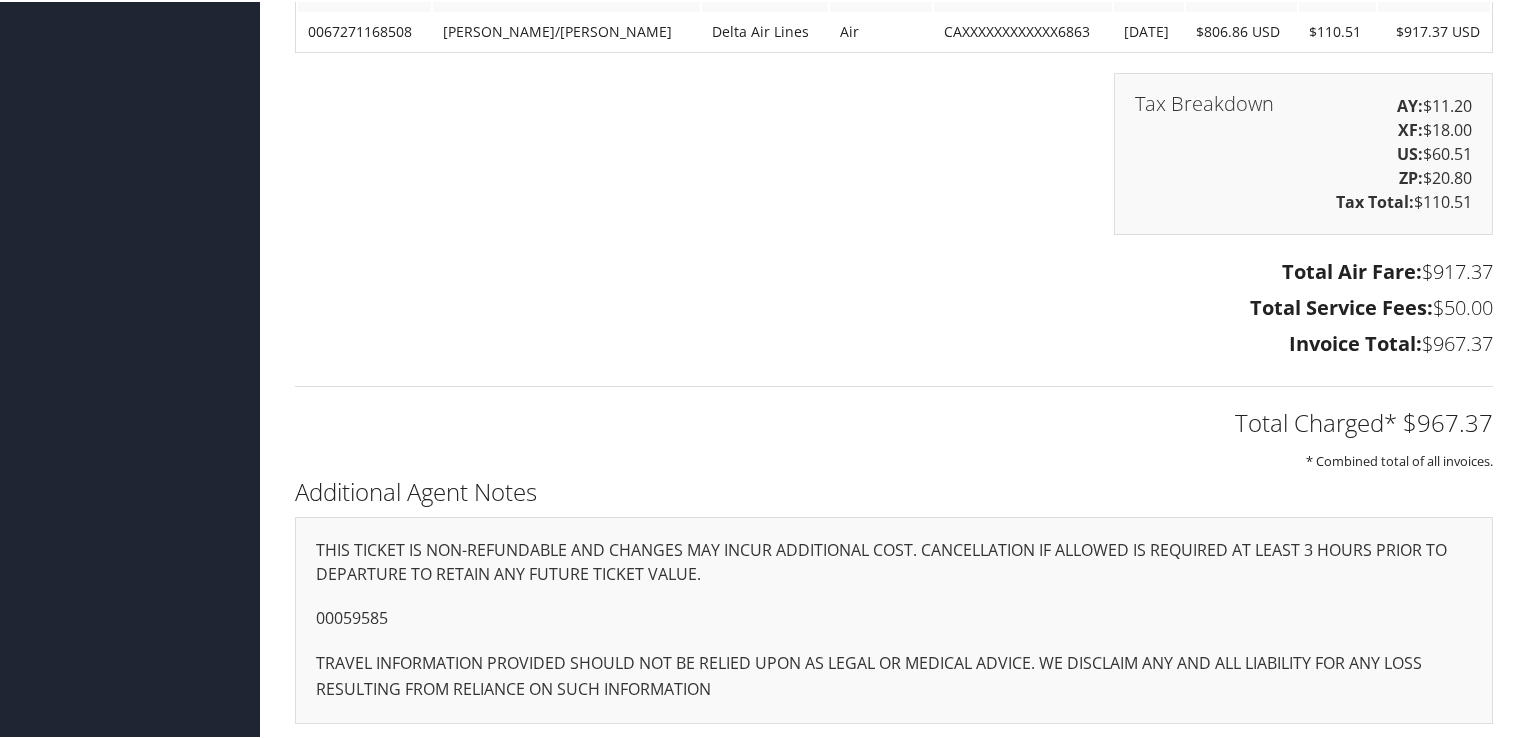click on "THIS TICKET IS NON-REFUNDABLE AND CHANGES MAY INCUR ADDITIONAL                            COST. CANCELLATION IF ALLOWED IS REQUIRED AT LEAST 3 HOURS                            PRIOR TO DEPARTURE TO RETAIN ANY FUTURE TICKET VALUE.
00059585                              TRAVEL INFORMATION PROVIDED SHOULD NOT BE RELIED UPON AS LEGAL OR MEDICAL ADVICE. WE DISCLAIM ANY AND ALL LIABILITY FOR ANY LOSS RESULTING FROM RELIANCE ON SUCH INFORMATION" at bounding box center (894, 618) 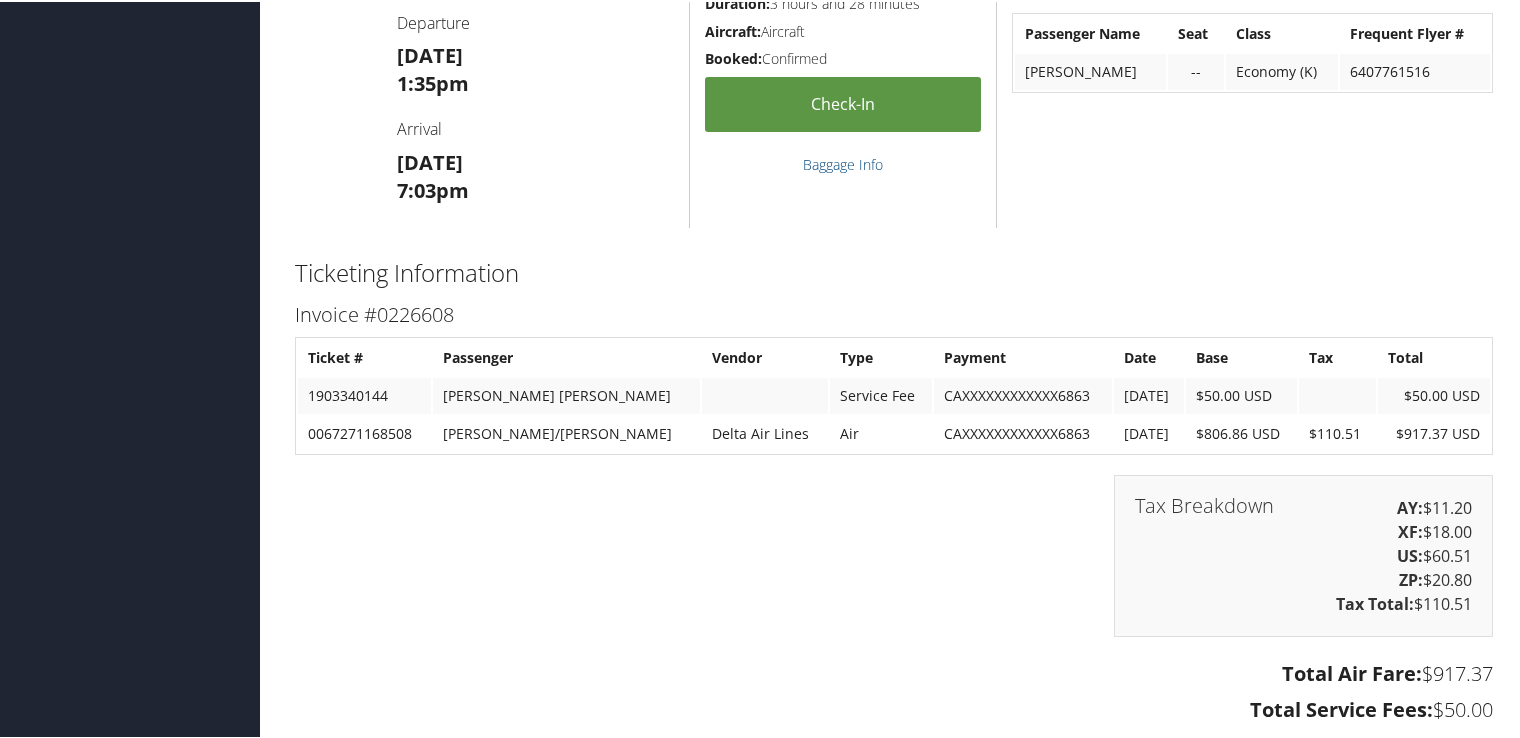 scroll, scrollTop: 3311, scrollLeft: 0, axis: vertical 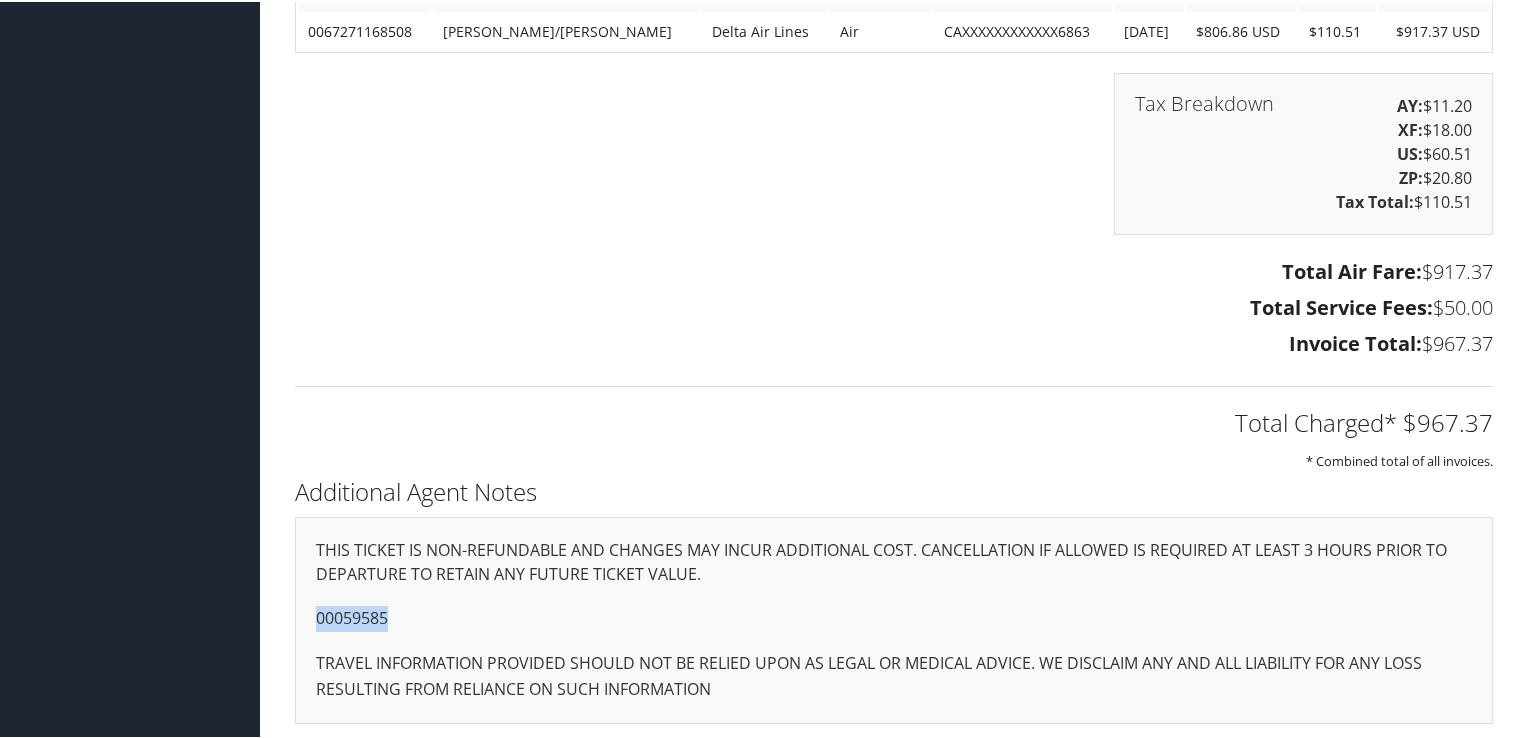 drag, startPoint x: 406, startPoint y: 618, endPoint x: 308, endPoint y: 614, distance: 98.0816 